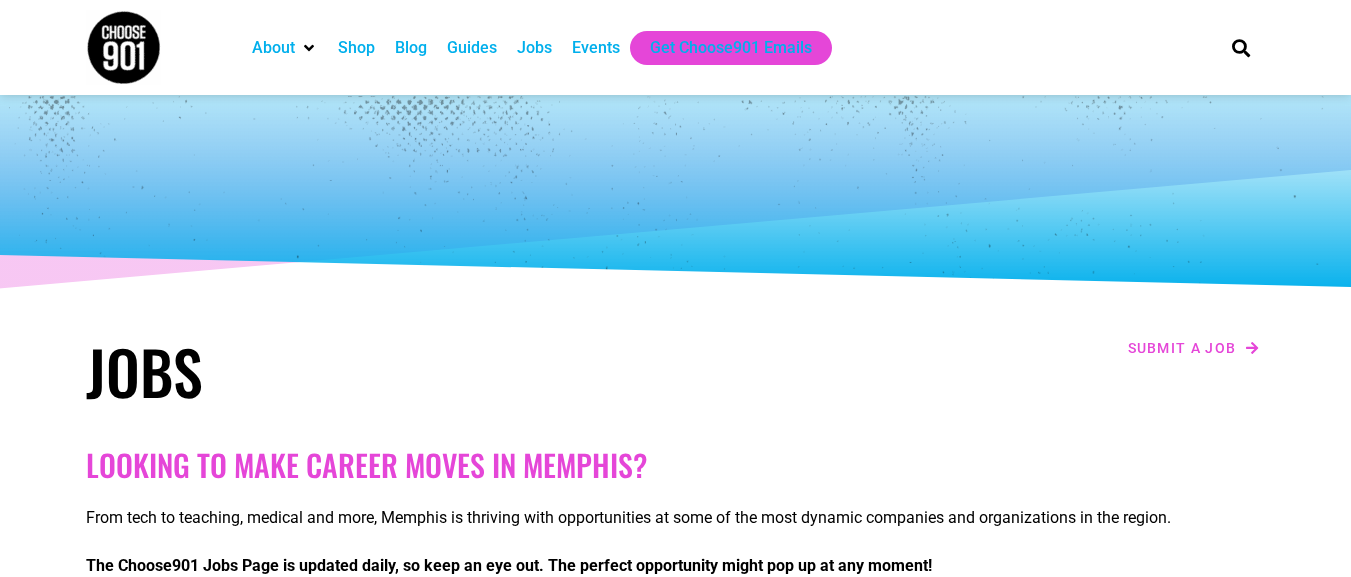 scroll, scrollTop: 0, scrollLeft: 0, axis: both 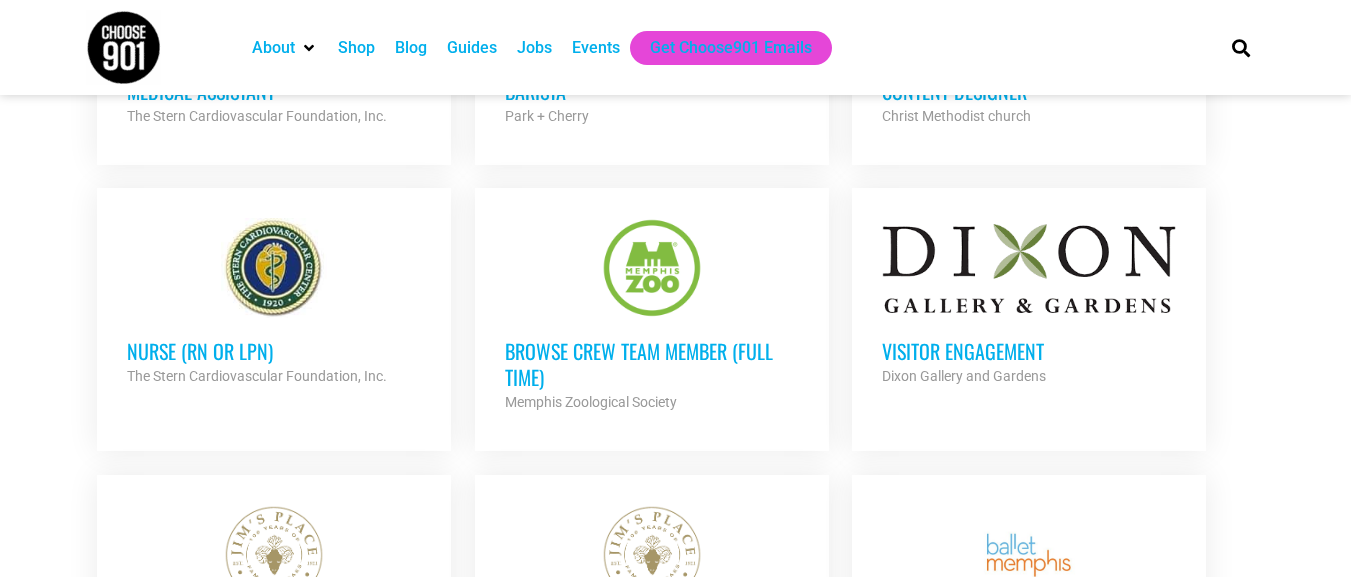 click on "Visitor Engagement" at bounding box center (1029, 351) 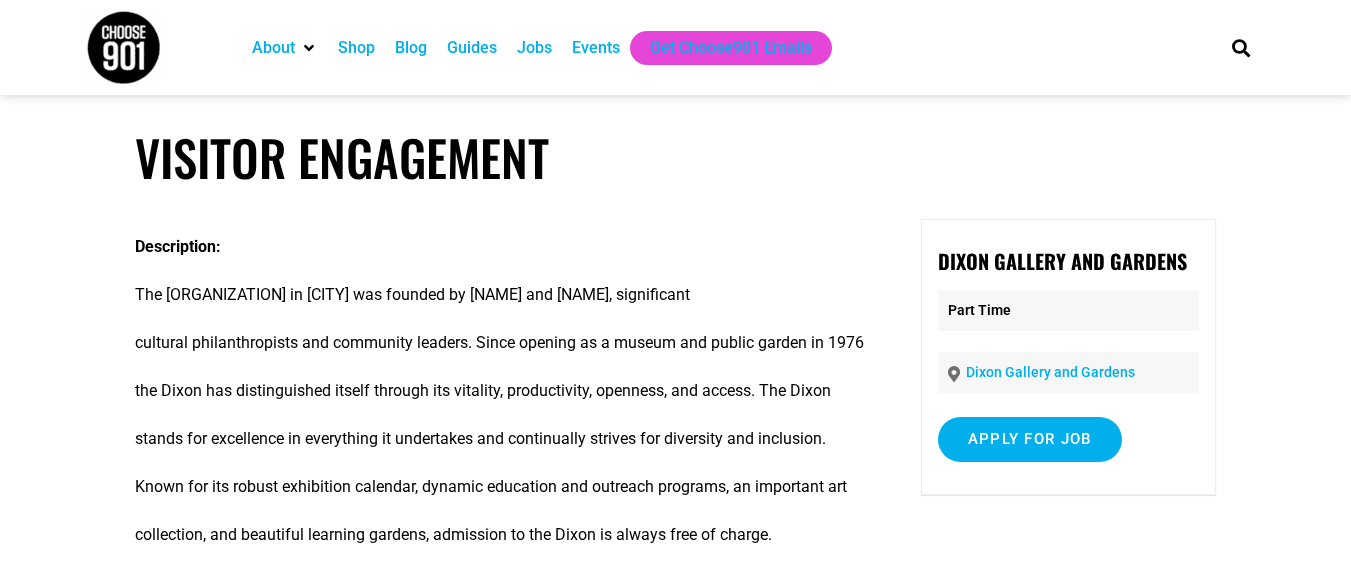 scroll, scrollTop: 0, scrollLeft: 0, axis: both 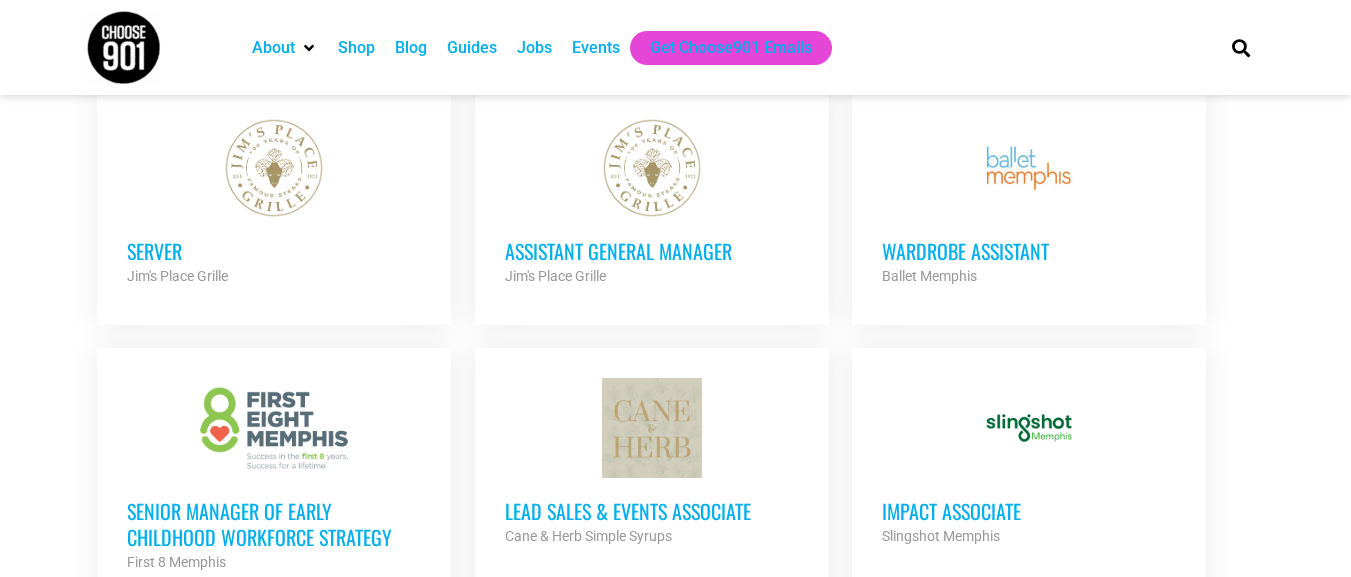 click on "Wardrobe Assistant" at bounding box center [1029, 251] 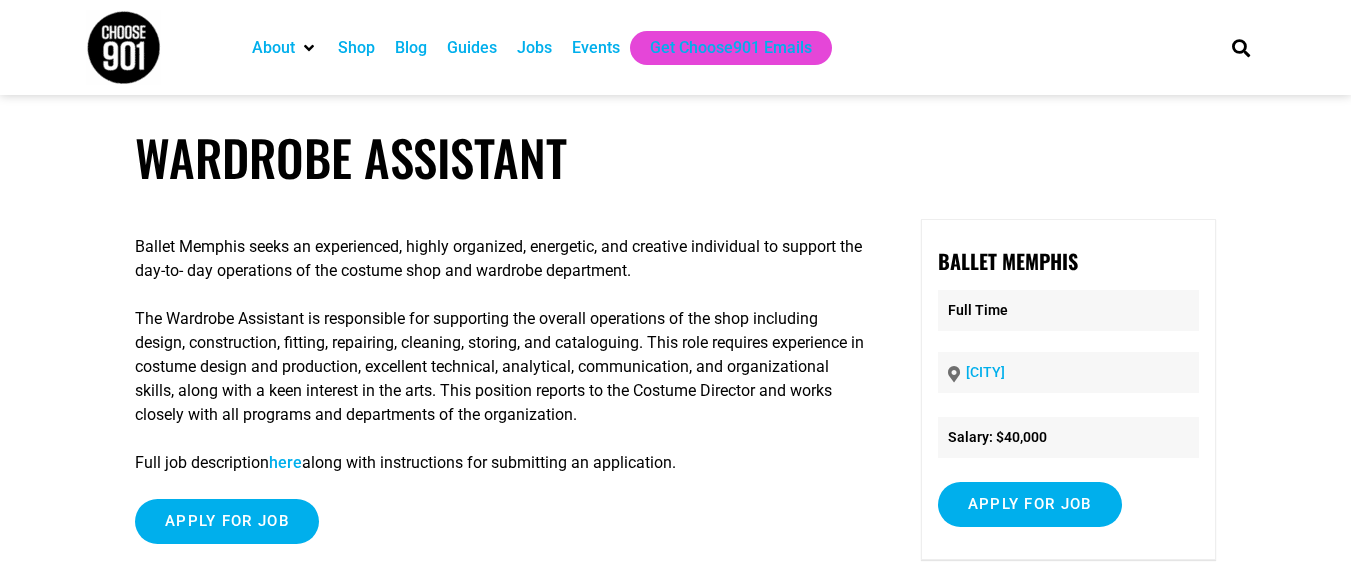 scroll, scrollTop: 0, scrollLeft: 0, axis: both 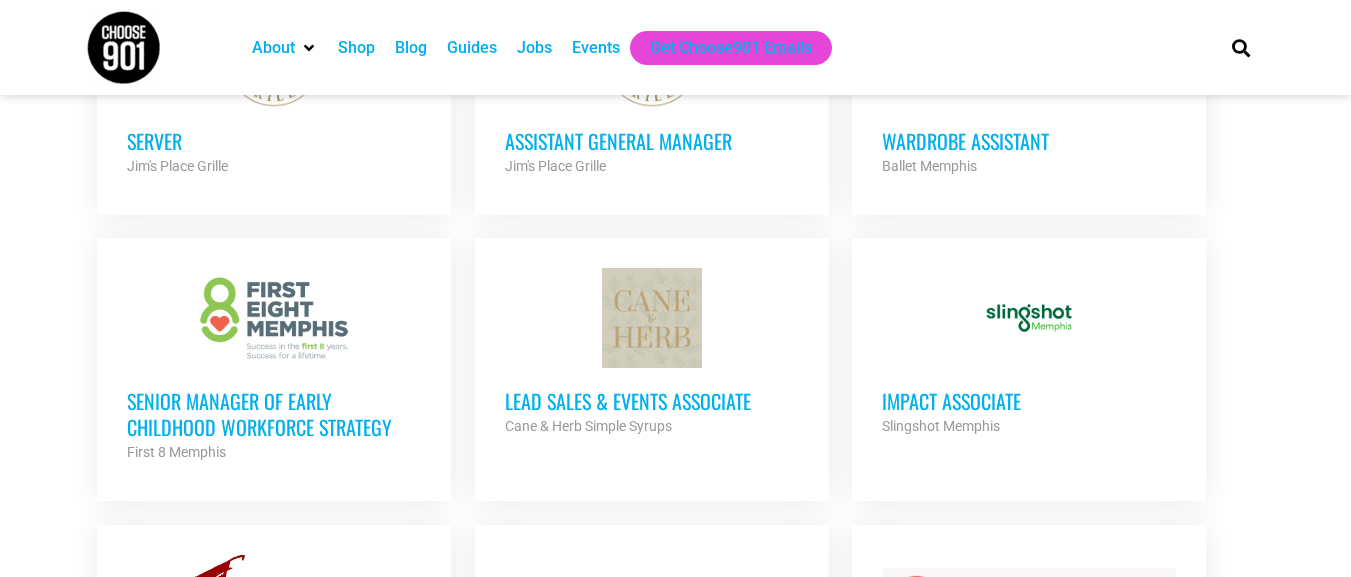 click on "Lead Sales & Events Associate" at bounding box center (652, 401) 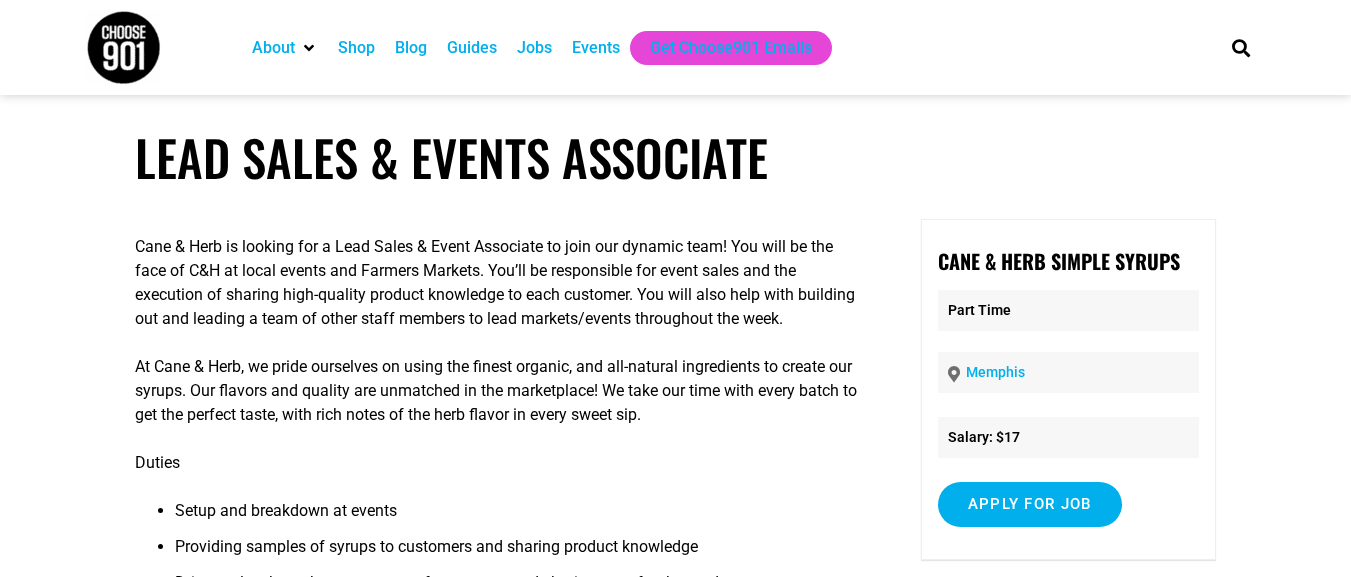scroll, scrollTop: 0, scrollLeft: 0, axis: both 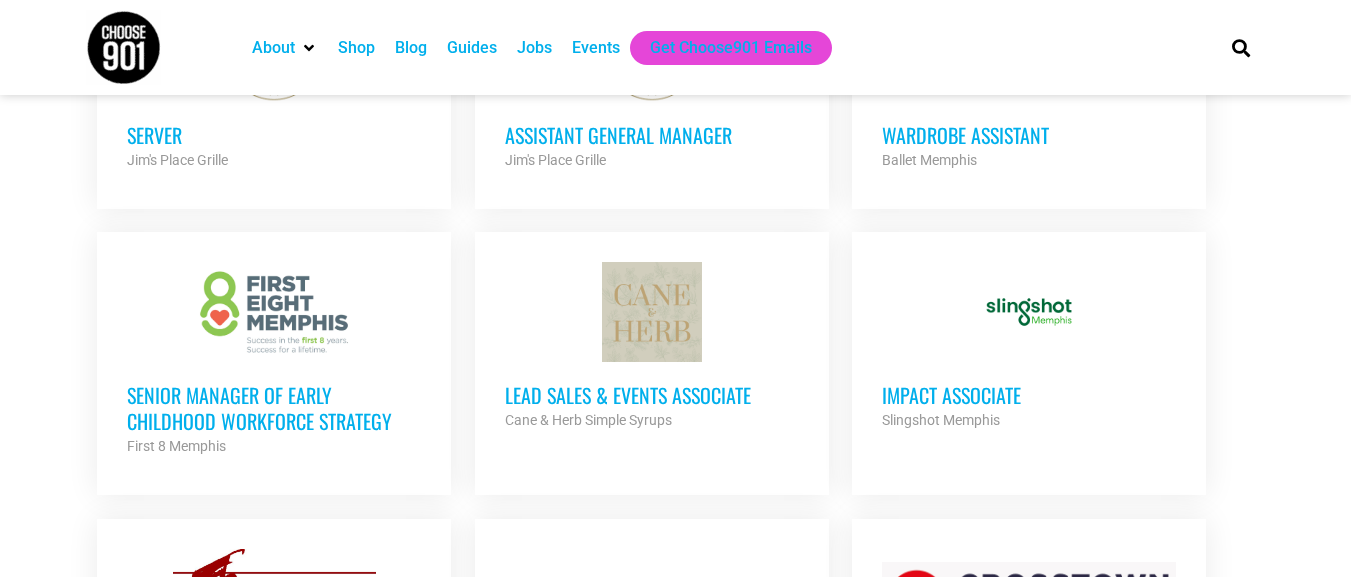 click at bounding box center [274, 312] 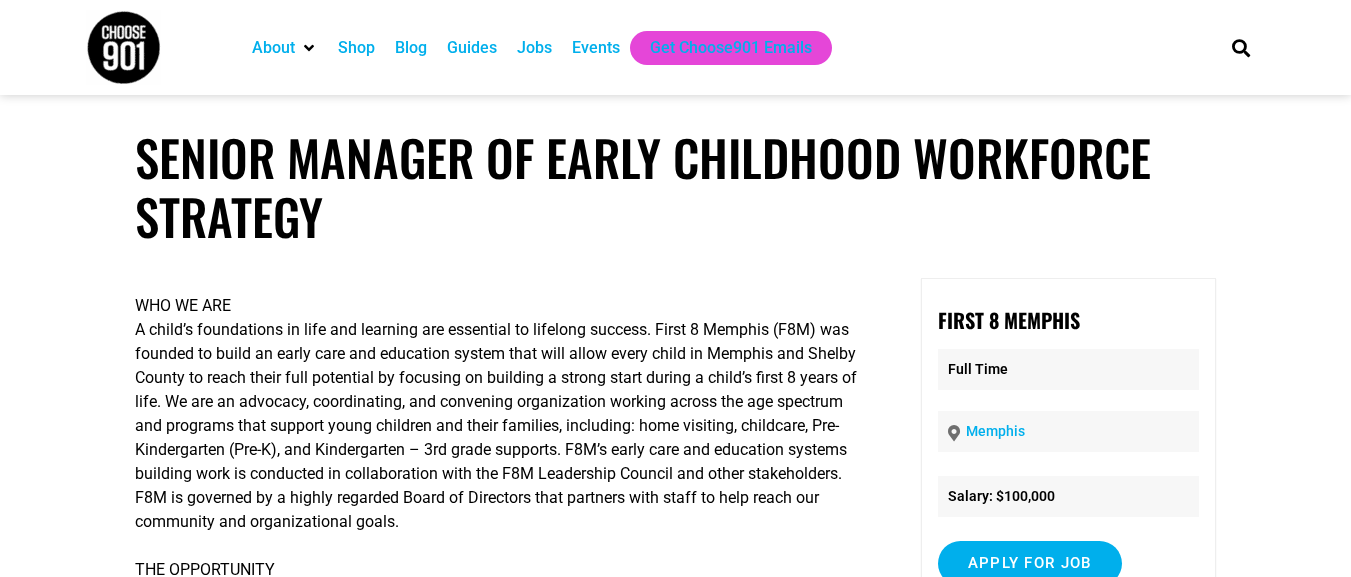 scroll, scrollTop: 0, scrollLeft: 0, axis: both 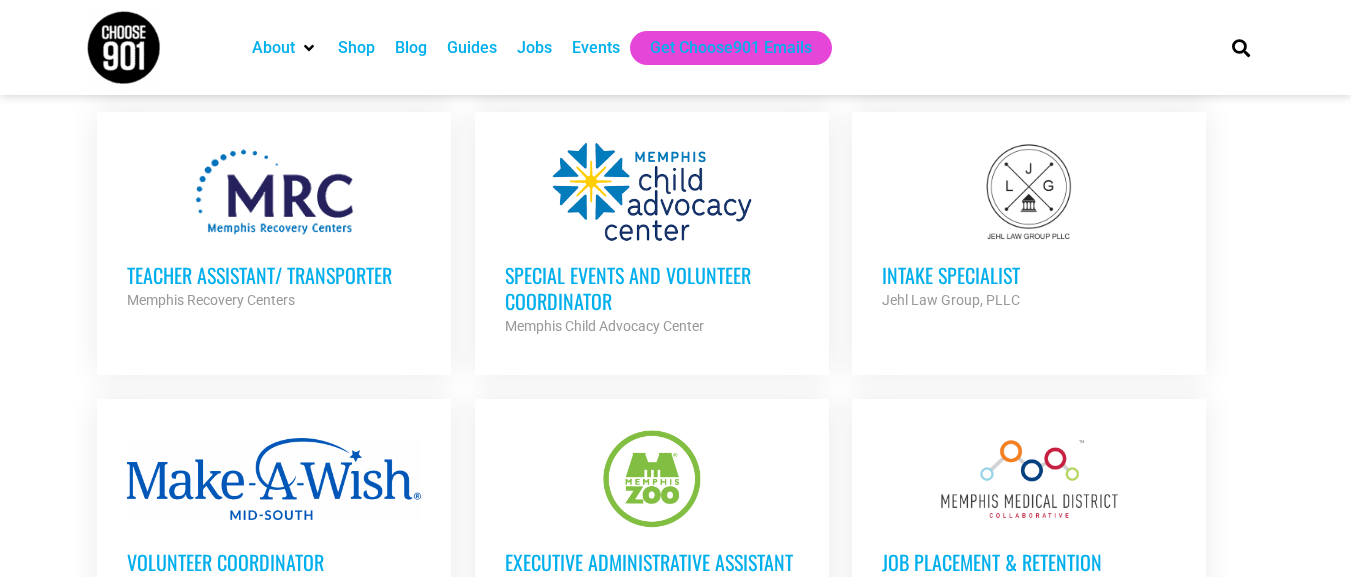 click on "Special Events and Volunteer Coordinator" at bounding box center (652, 288) 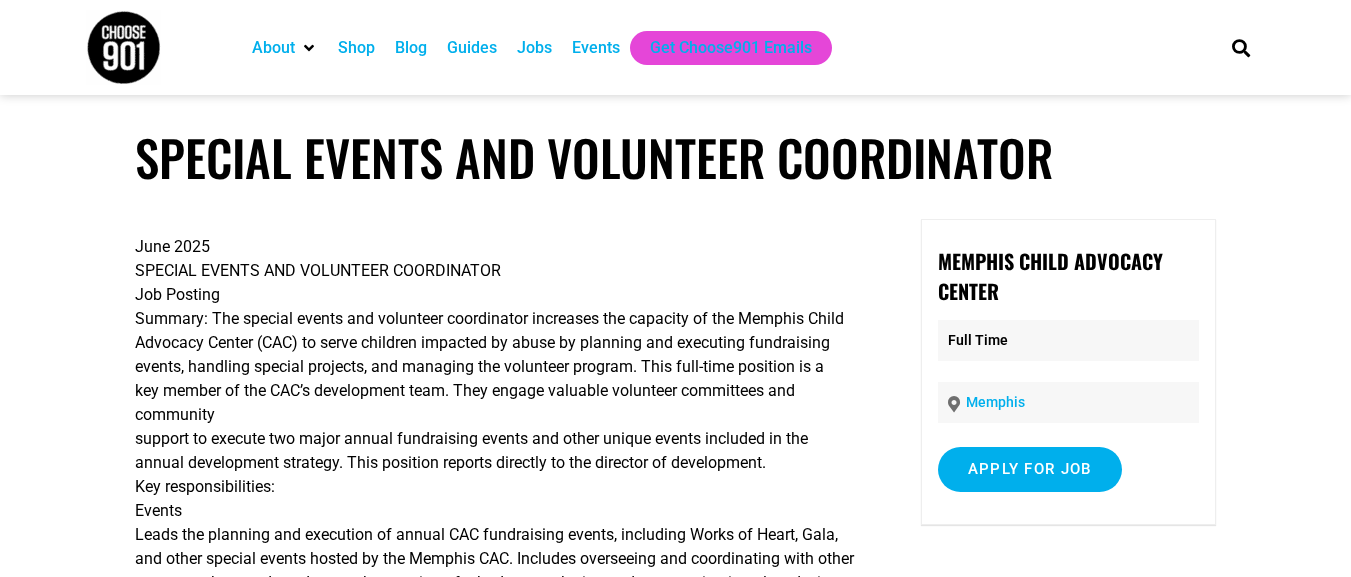 scroll, scrollTop: 0, scrollLeft: 0, axis: both 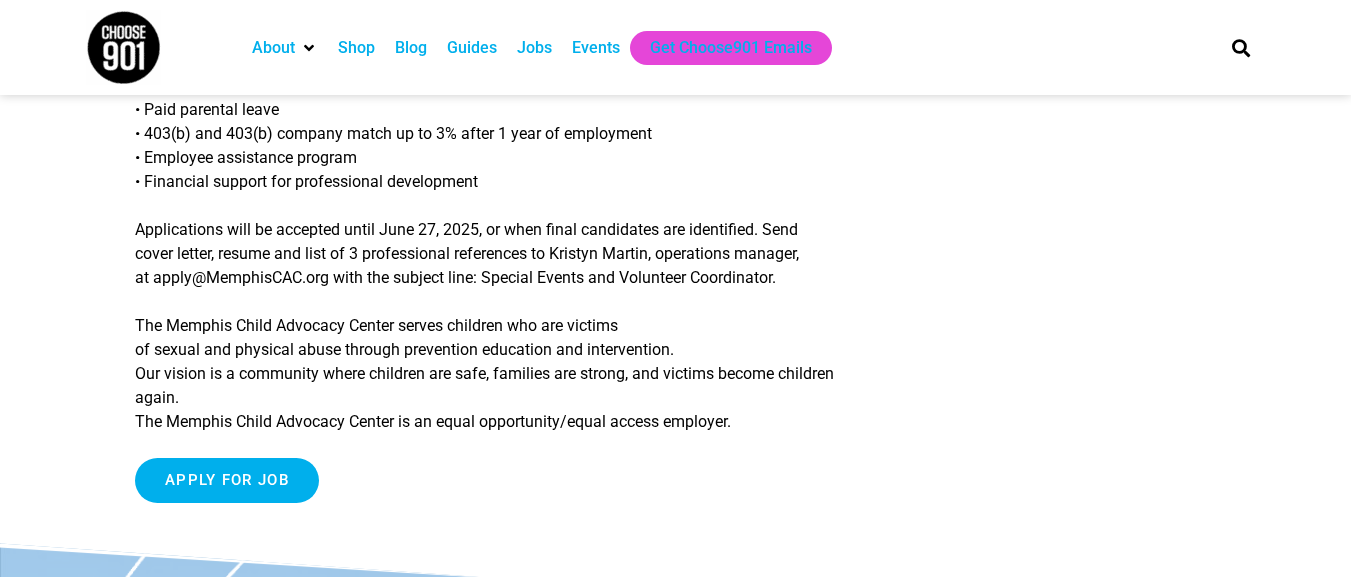 drag, startPoint x: 156, startPoint y: 281, endPoint x: 807, endPoint y: 277, distance: 651.01227 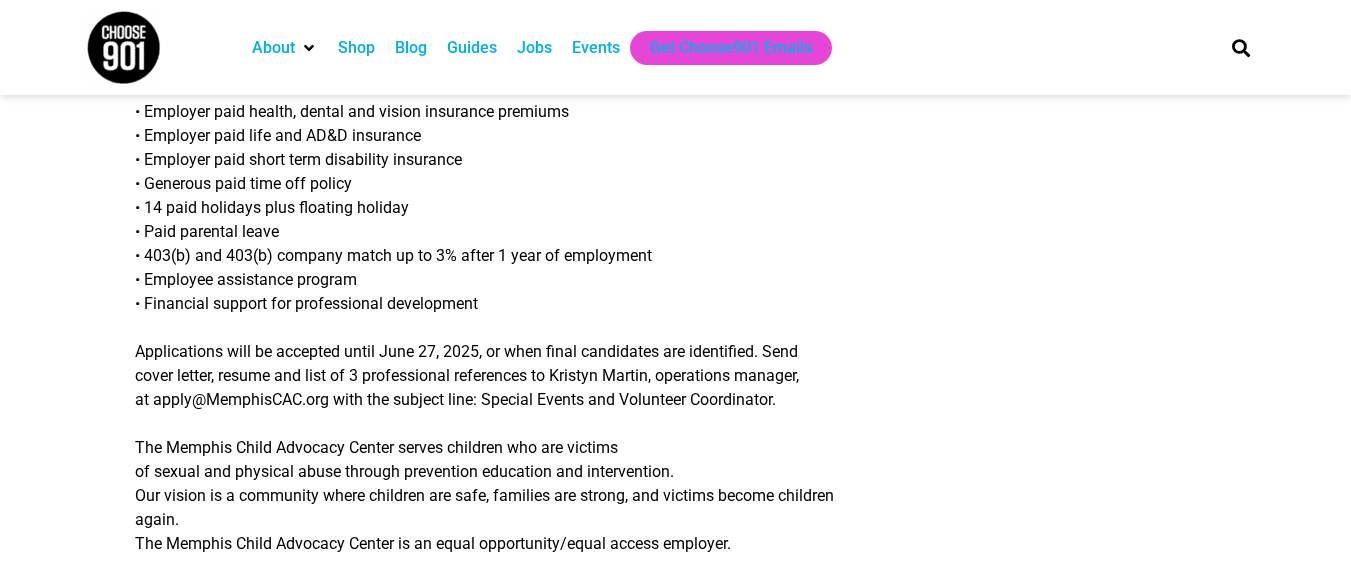 scroll, scrollTop: 2605, scrollLeft: 0, axis: vertical 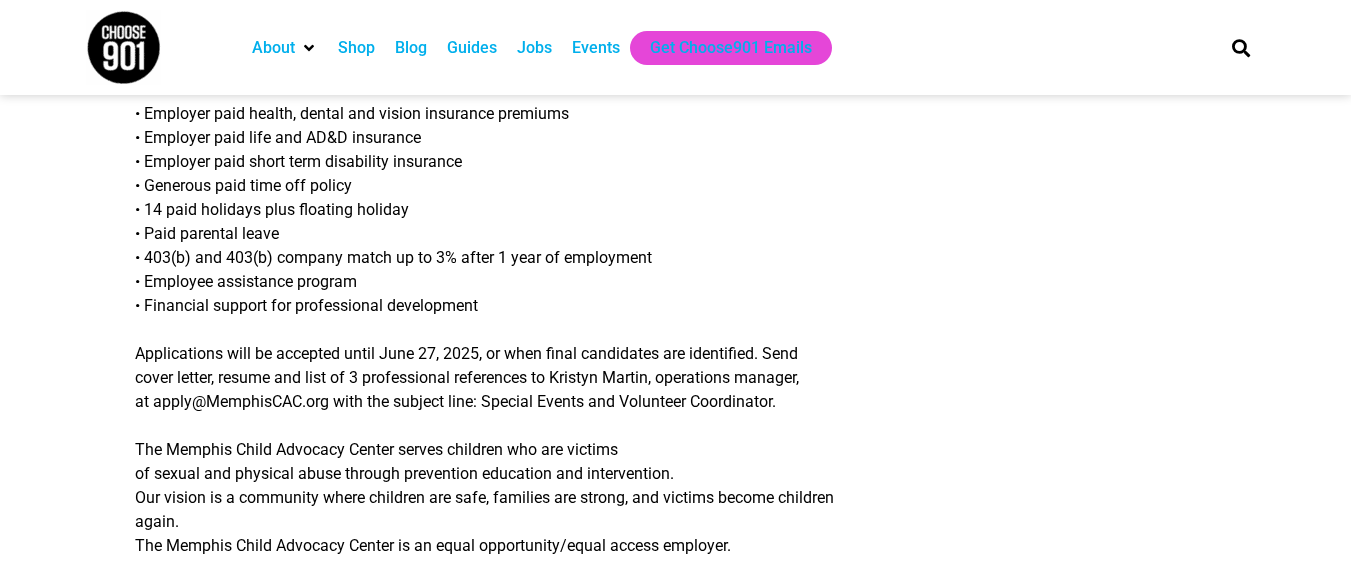 click on "Jobs" at bounding box center (534, 48) 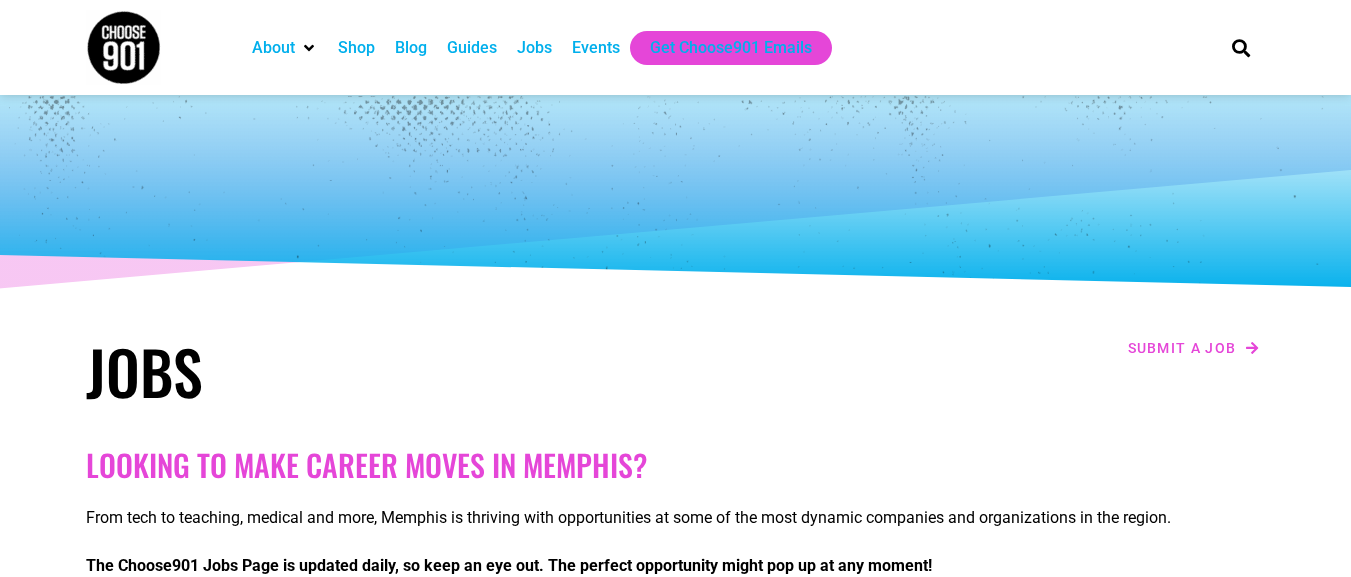 scroll, scrollTop: 0, scrollLeft: 0, axis: both 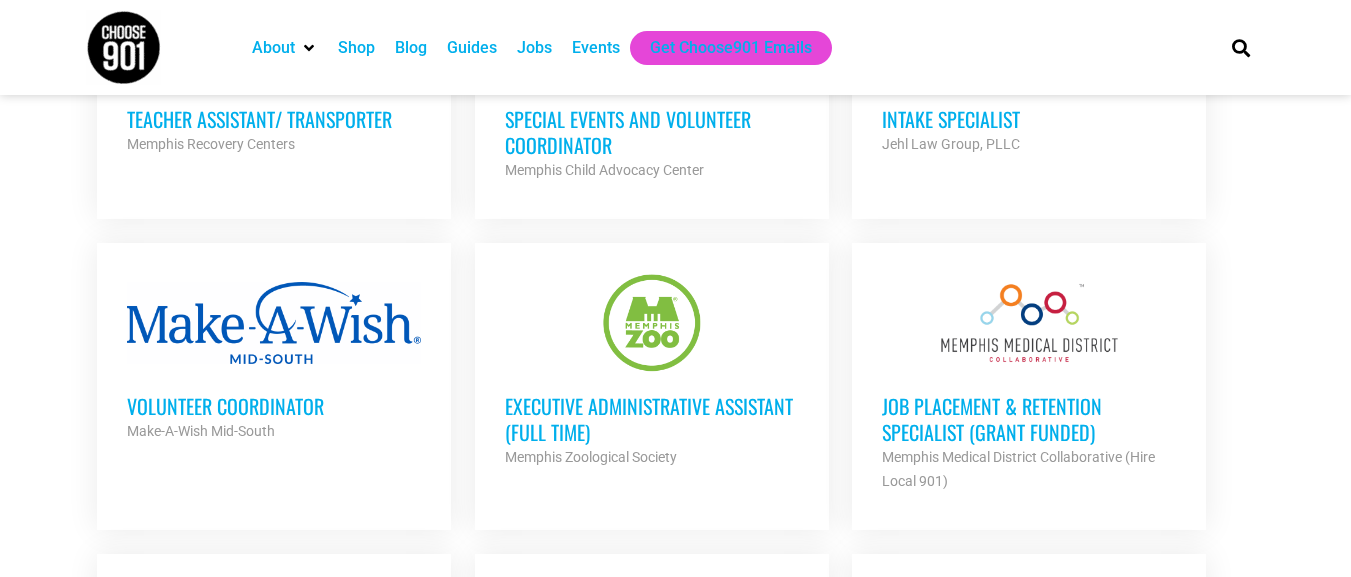 click on "Volunteer Coordinator" at bounding box center [274, 406] 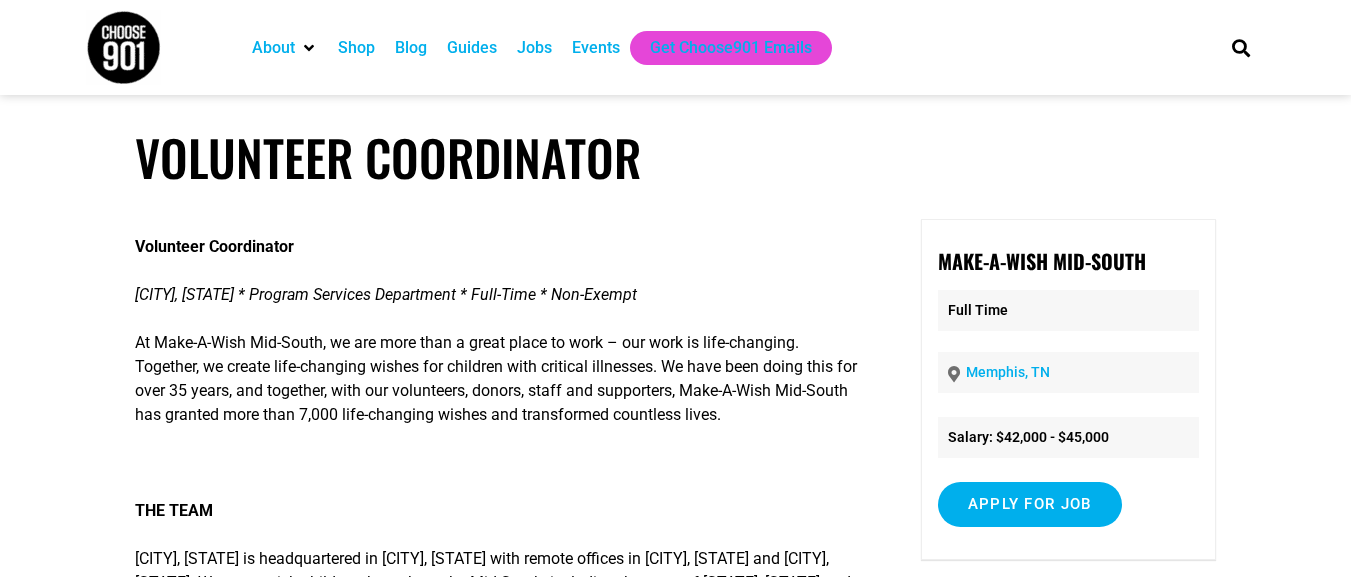scroll, scrollTop: 0, scrollLeft: 0, axis: both 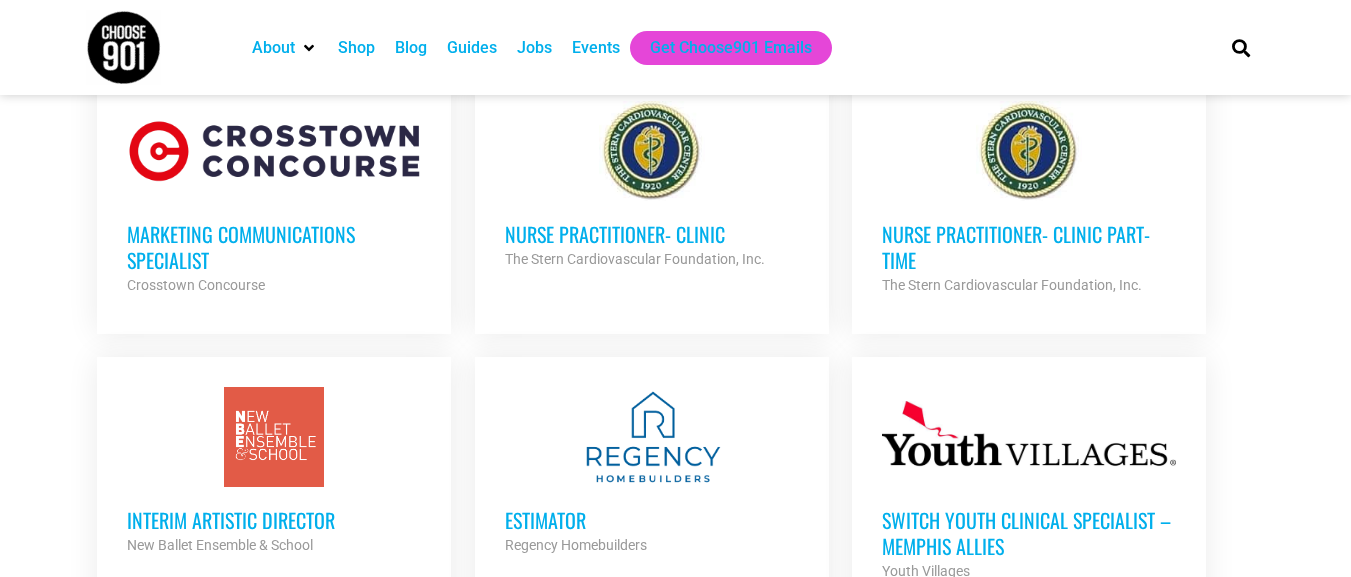 click on "Marketing Communications Specialist" at bounding box center [274, 247] 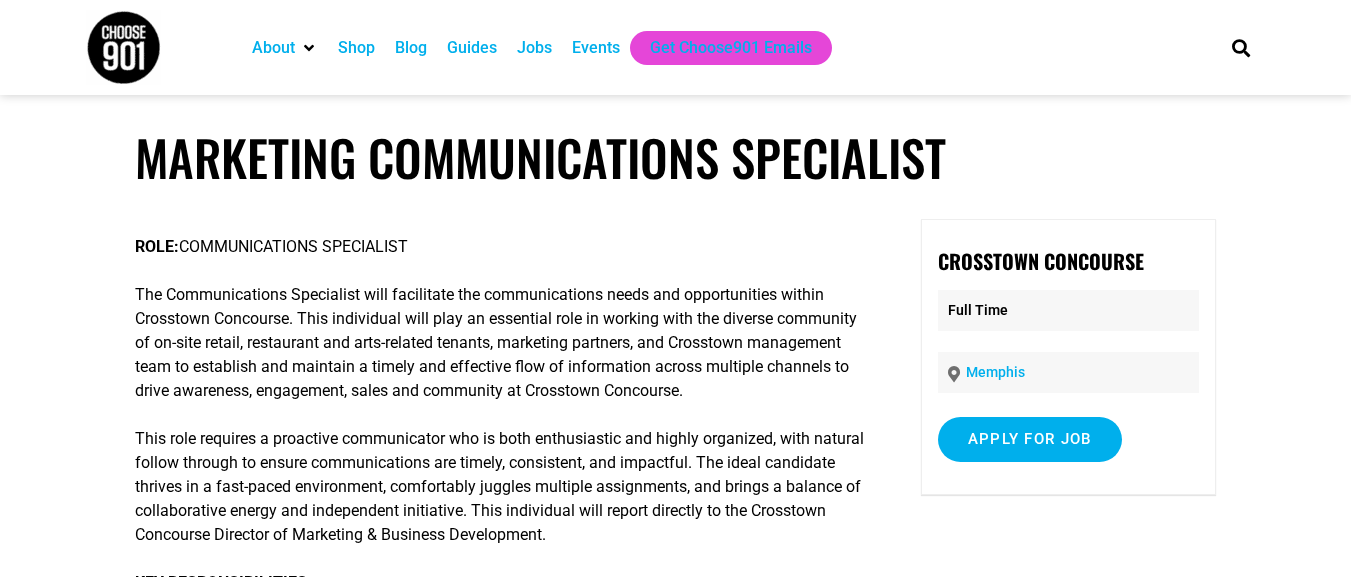 scroll, scrollTop: 0, scrollLeft: 0, axis: both 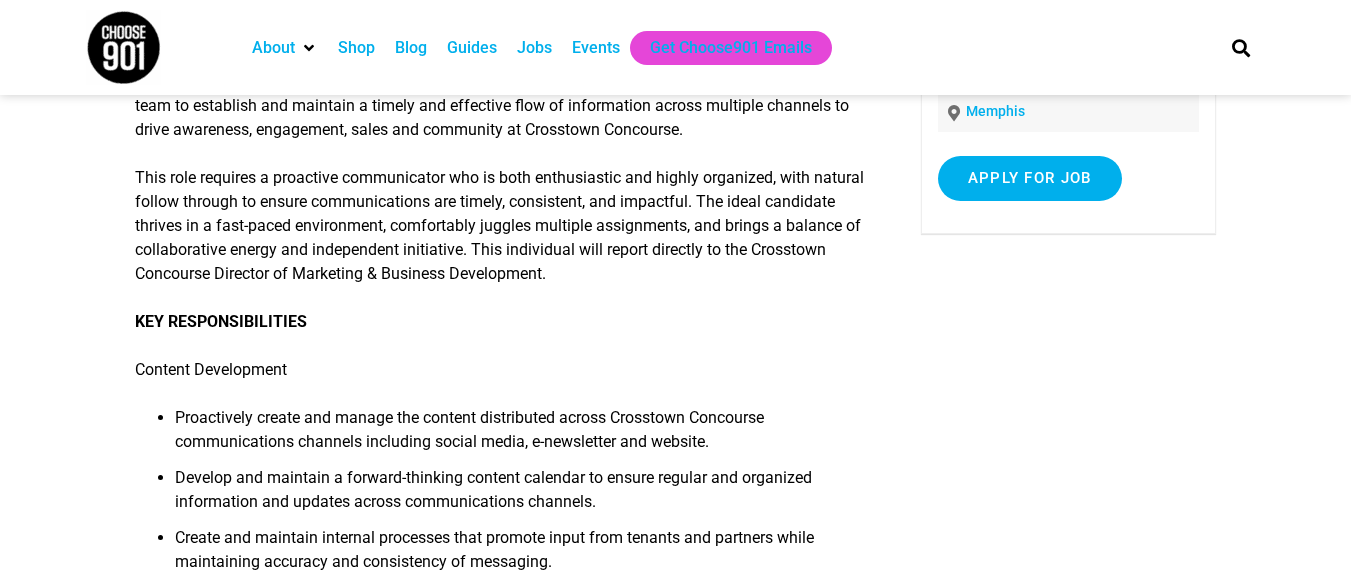 click on "Content Development" at bounding box center [501, 370] 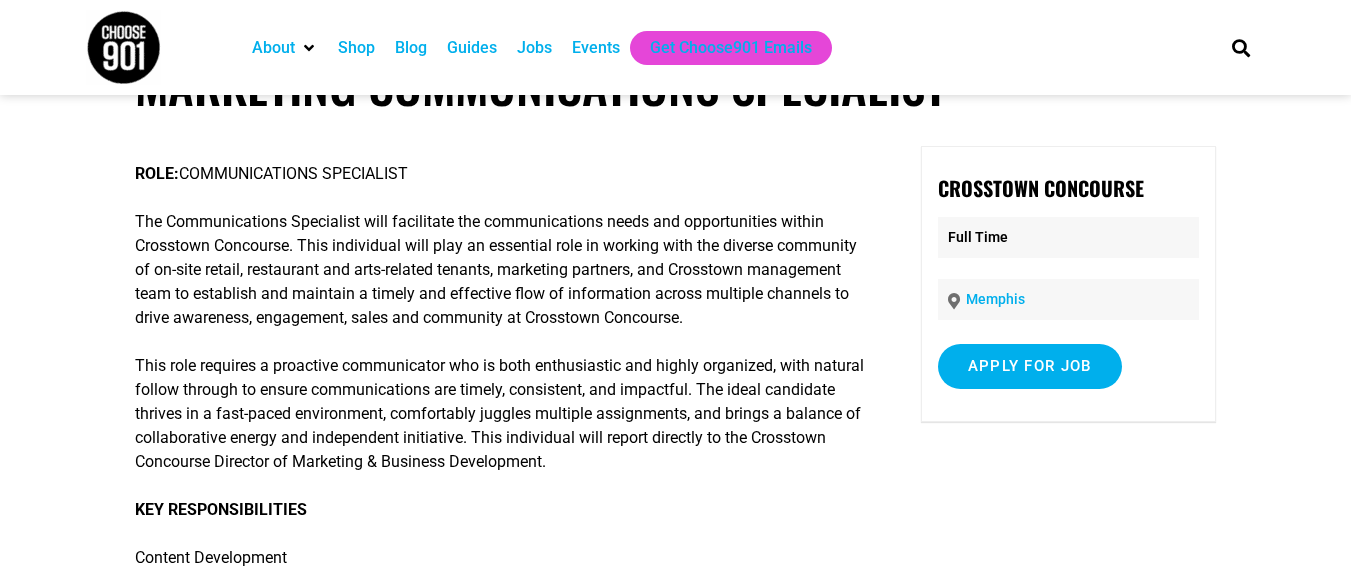 scroll, scrollTop: 0, scrollLeft: 0, axis: both 